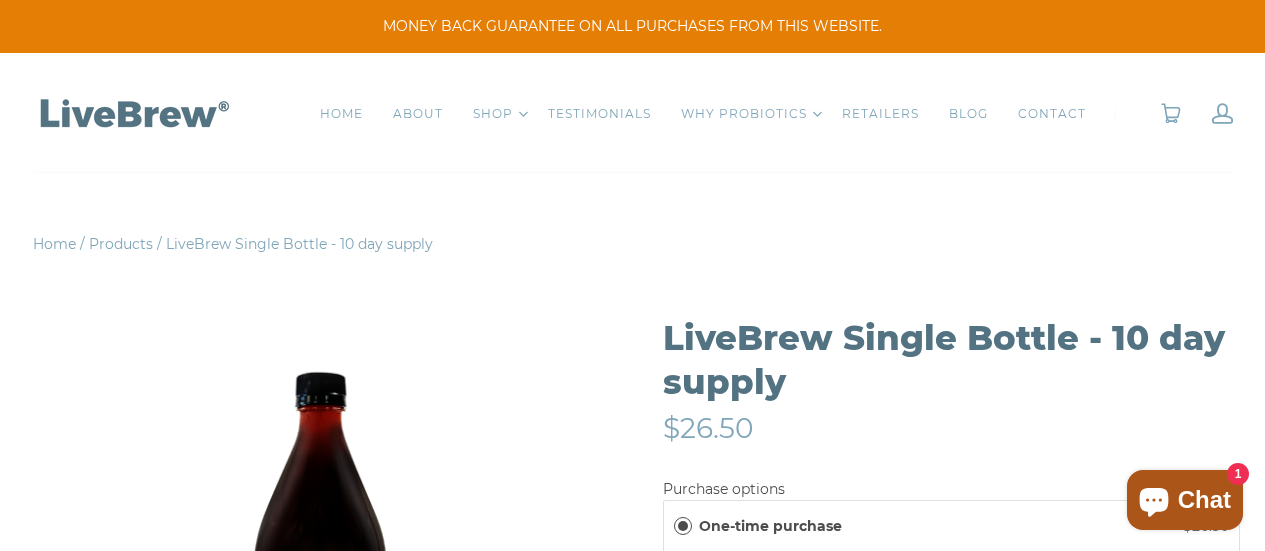 scroll, scrollTop: 0, scrollLeft: 0, axis: both 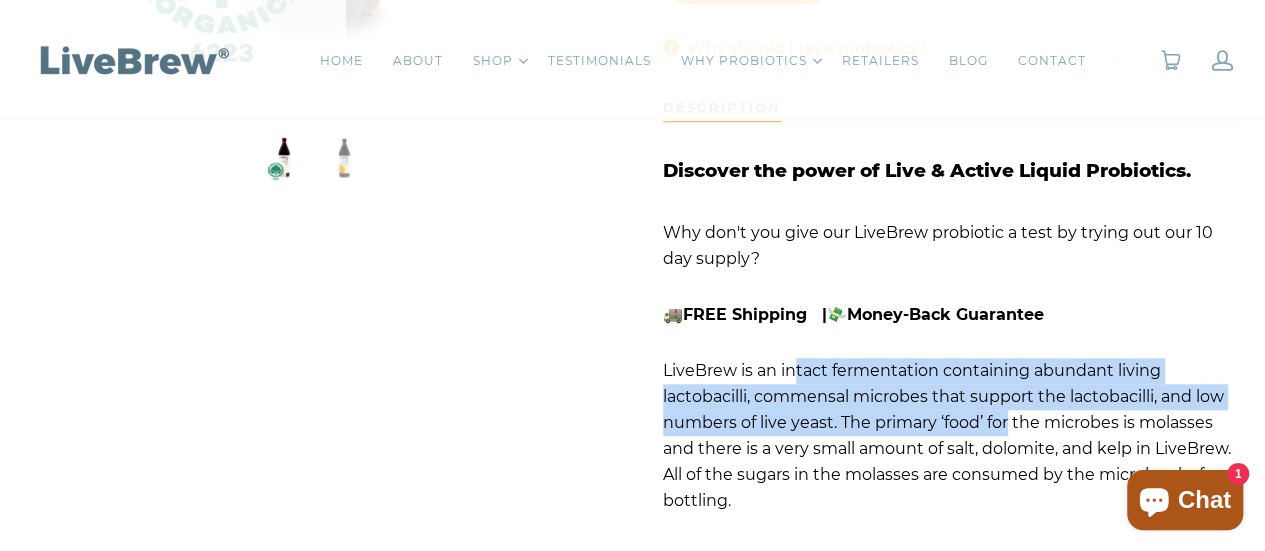 drag, startPoint x: 795, startPoint y: 367, endPoint x: 1010, endPoint y: 410, distance: 219.25784 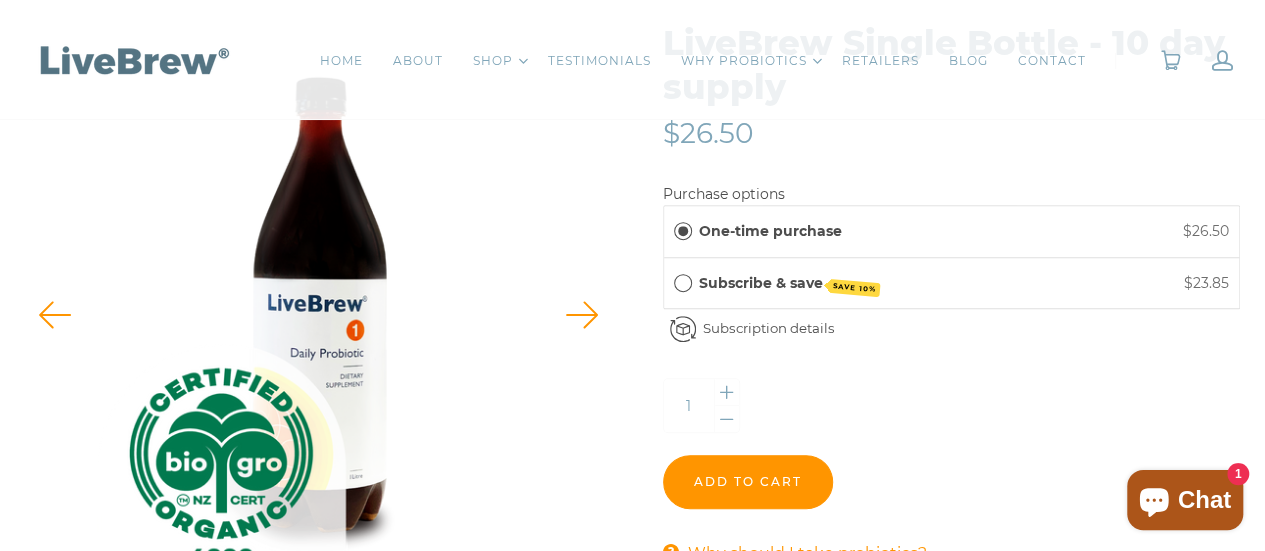 scroll, scrollTop: 200, scrollLeft: 0, axis: vertical 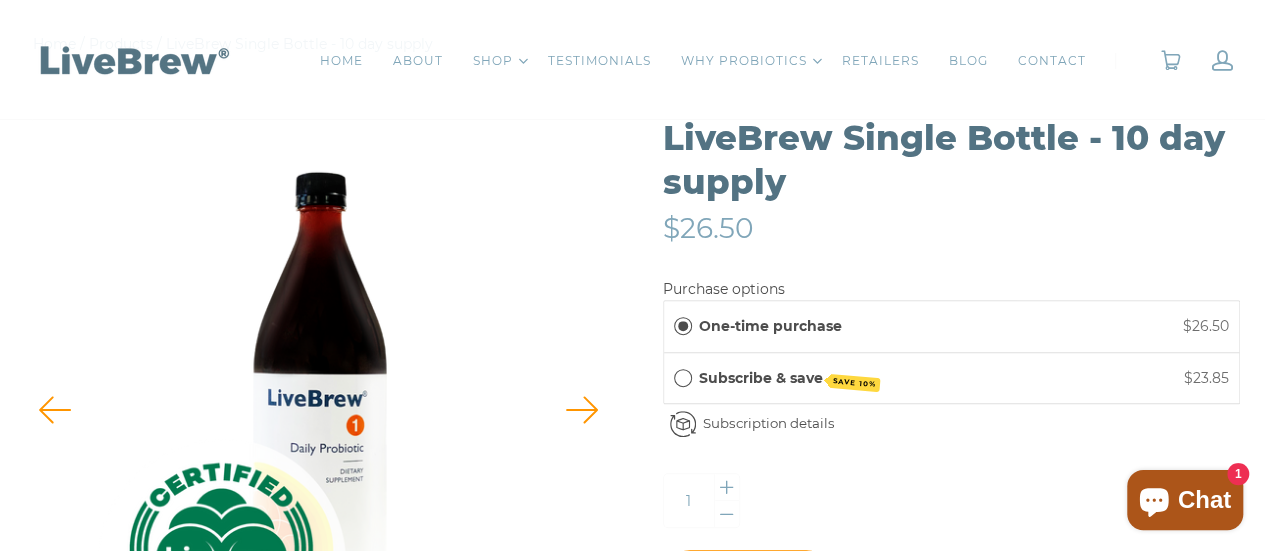 click on "One-time purchase" at bounding box center (770, 326) 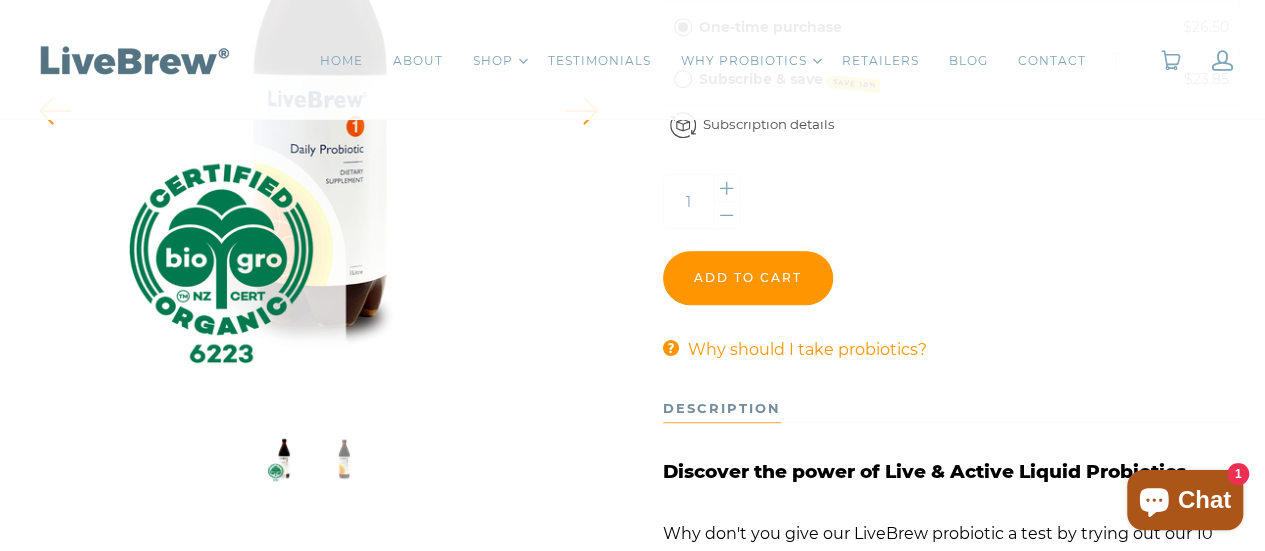 scroll, scrollTop: 500, scrollLeft: 0, axis: vertical 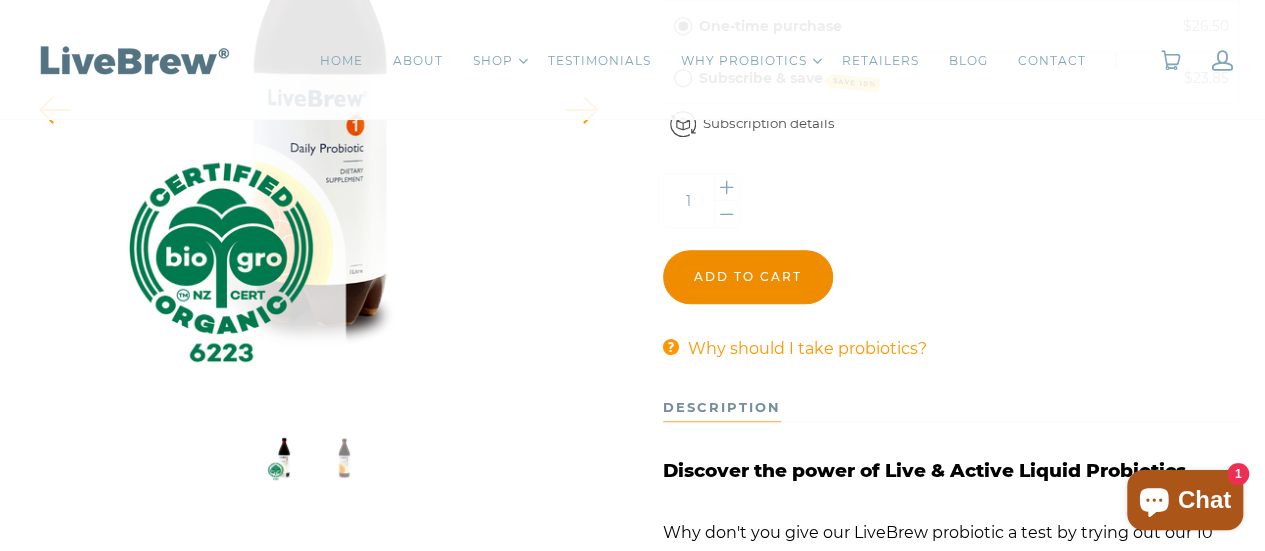 click on "Add to cart" at bounding box center (748, 277) 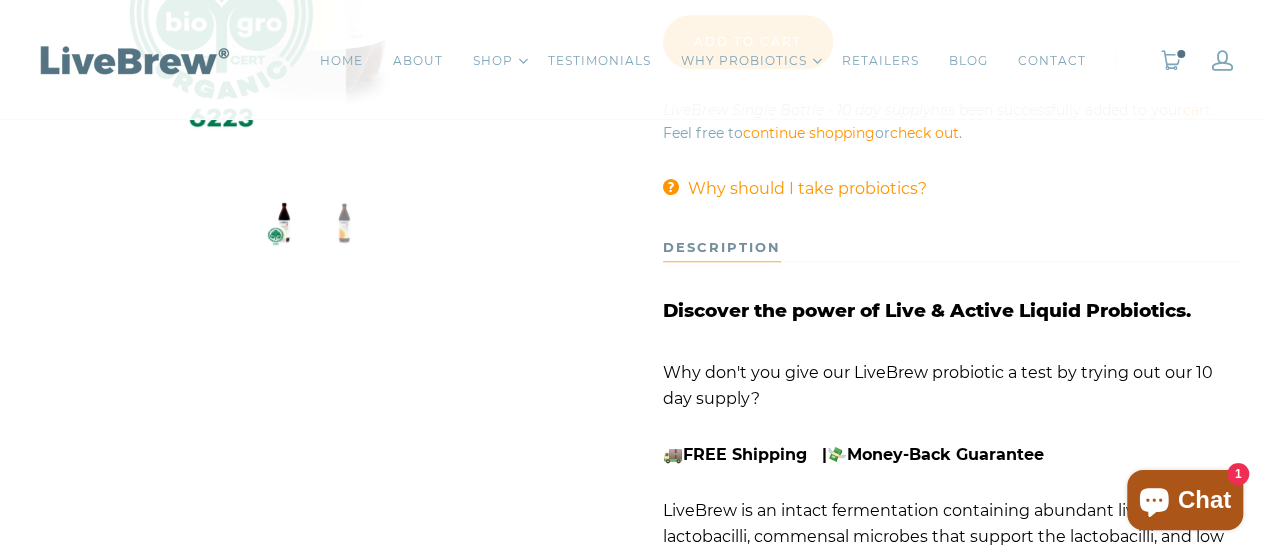 scroll, scrollTop: 900, scrollLeft: 0, axis: vertical 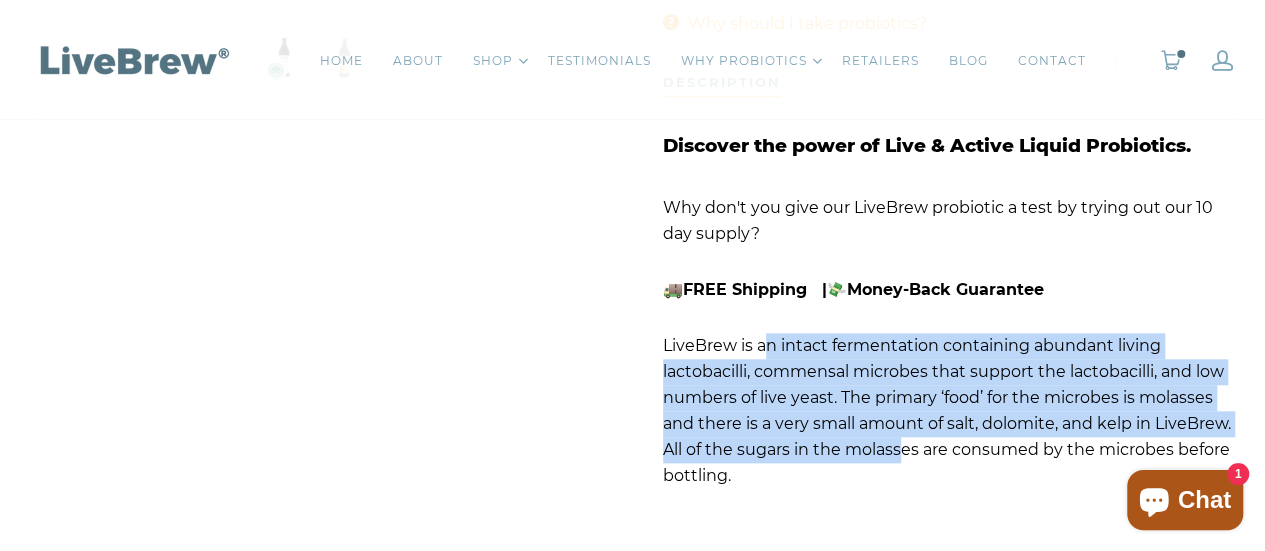 drag, startPoint x: 766, startPoint y: 357, endPoint x: 915, endPoint y: 447, distance: 174.07182 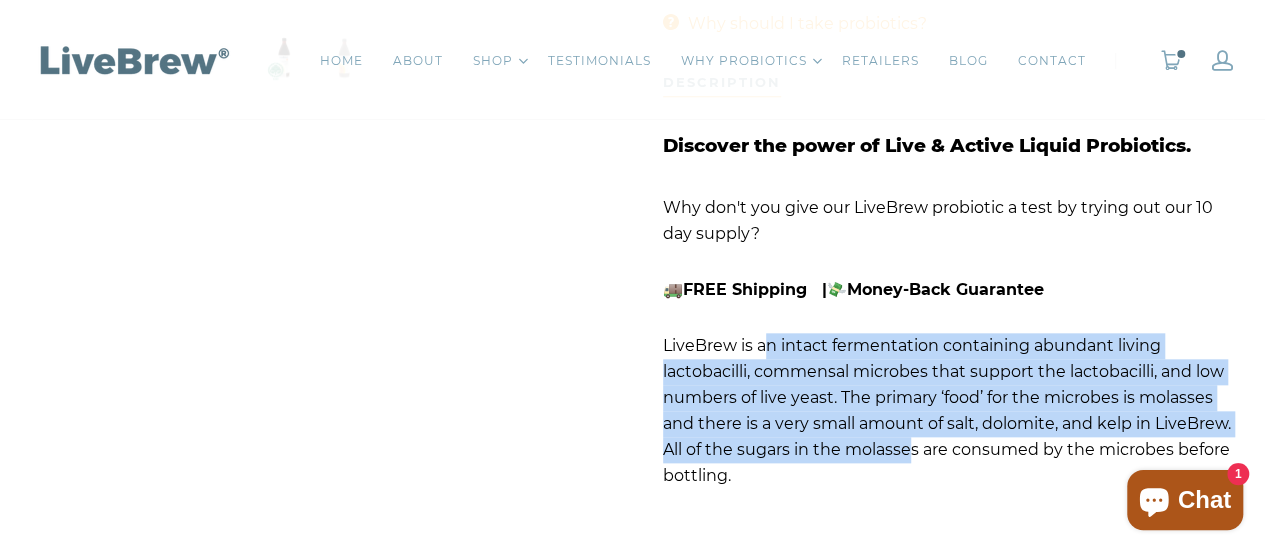 click on "LiveBrew is an intact fermentation containing abundant living lactobacilli, commensal microbes that support the lactobacilli, and low numbers of live yeast. The primary ‘food’ for the microbes is molasses and there is a very small amount of salt, dolomite, and kelp in LiveBrew. All of the sugars in the molasses are consumed by the microbes before bottling." at bounding box center (947, 410) 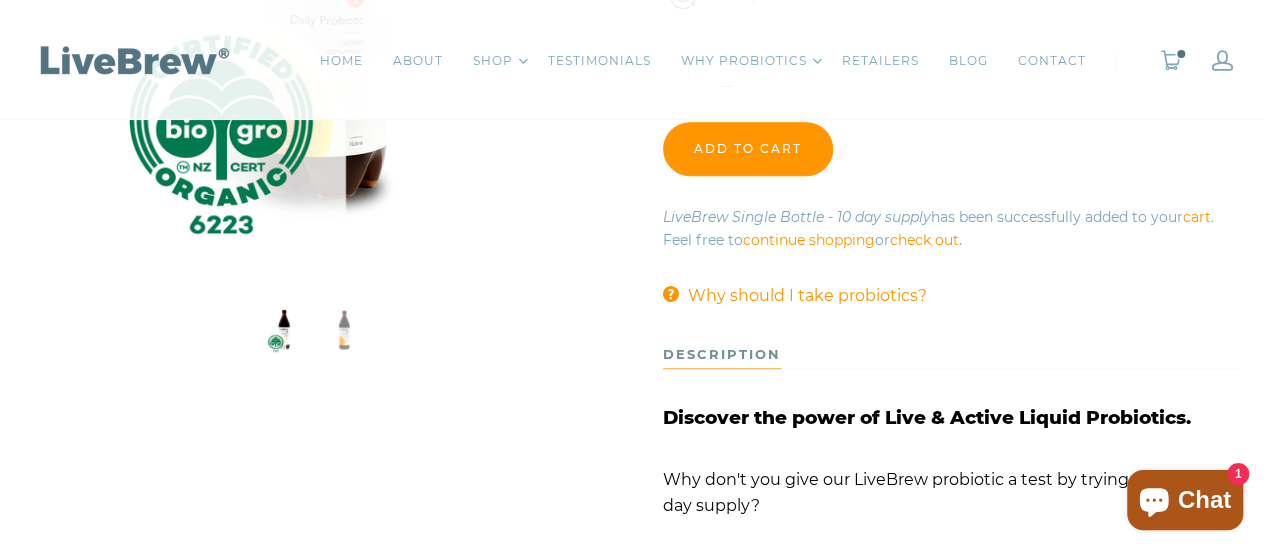 scroll, scrollTop: 600, scrollLeft: 0, axis: vertical 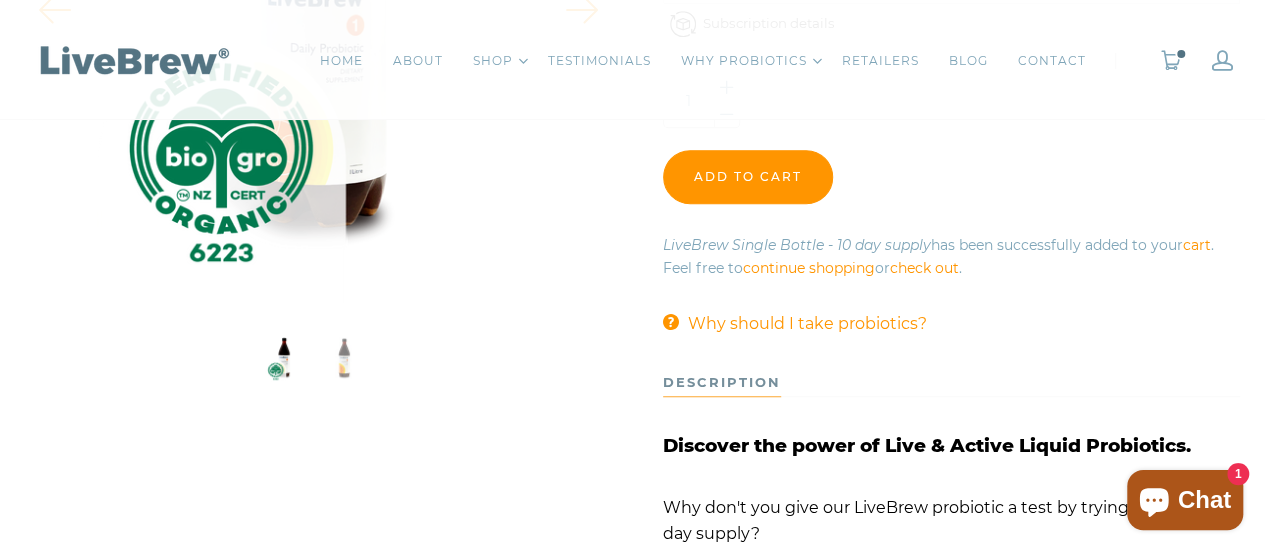 click on "LiveBrew Single Bottle - 10 day supply" at bounding box center [344, 358] 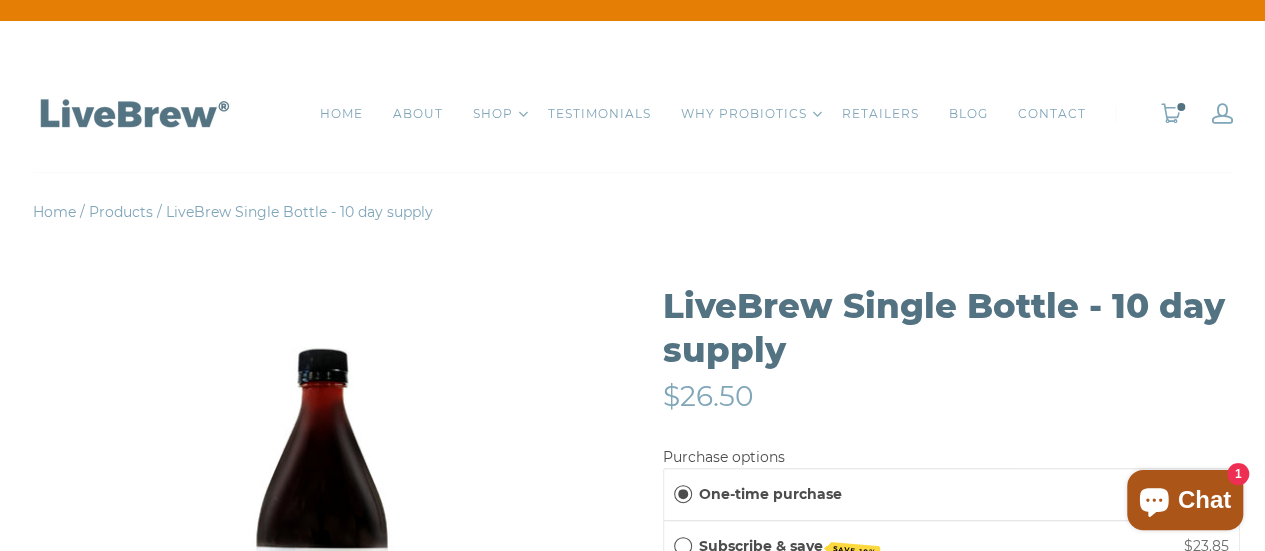 scroll, scrollTop: 0, scrollLeft: 0, axis: both 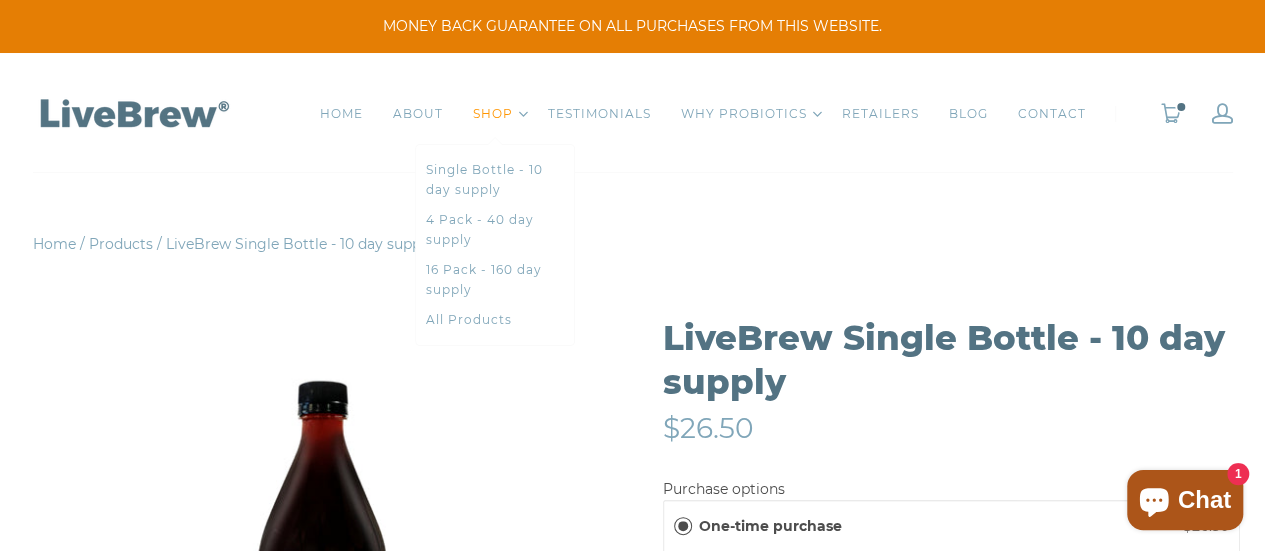 click on "SHOP" at bounding box center (493, 114) 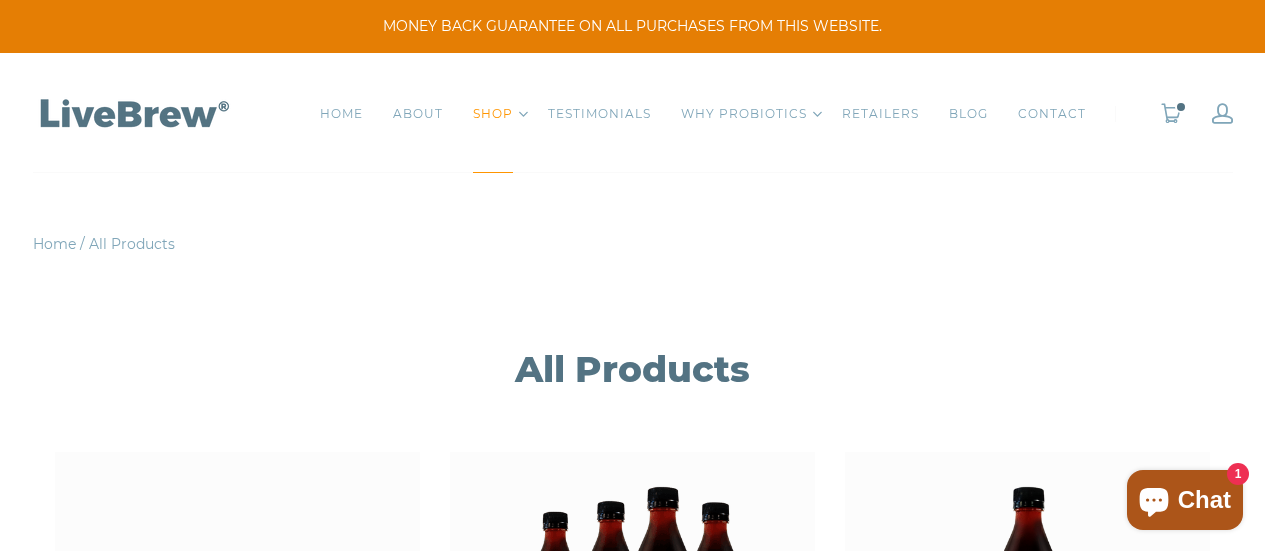 scroll, scrollTop: 0, scrollLeft: 0, axis: both 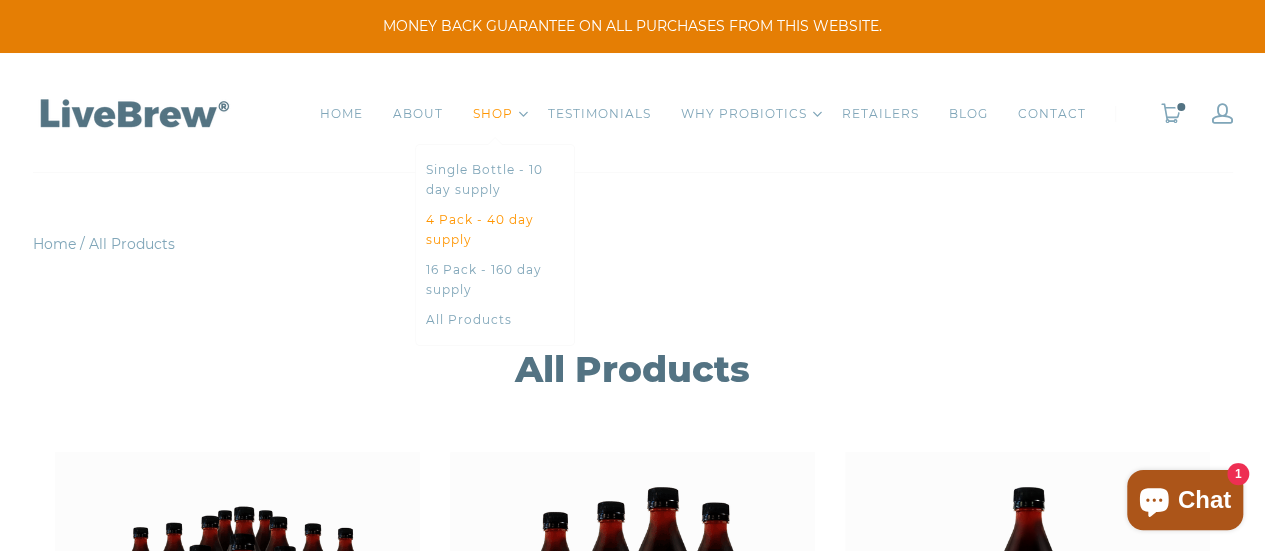 click on "4 Pack - 40 day supply" at bounding box center [495, 230] 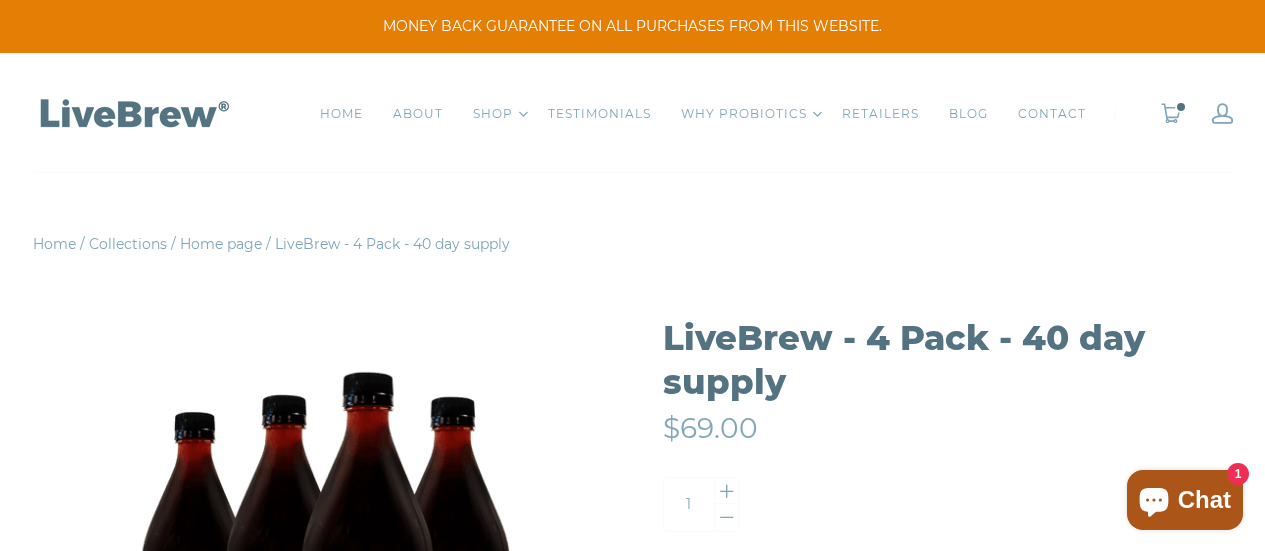scroll, scrollTop: 0, scrollLeft: 0, axis: both 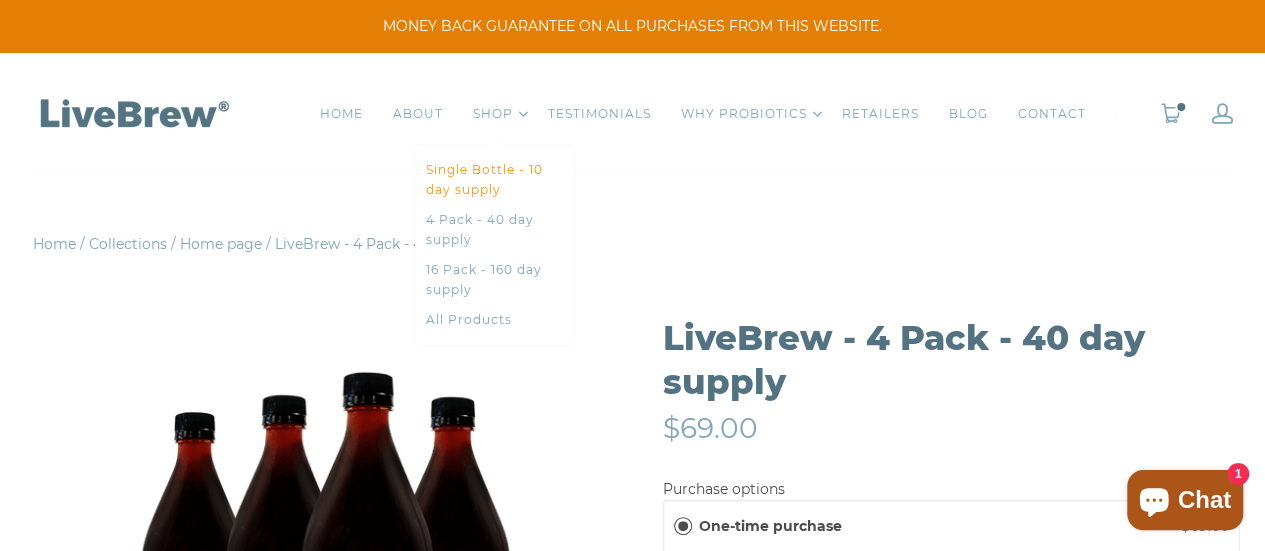click on "Single Bottle - 10 day supply" at bounding box center [495, 180] 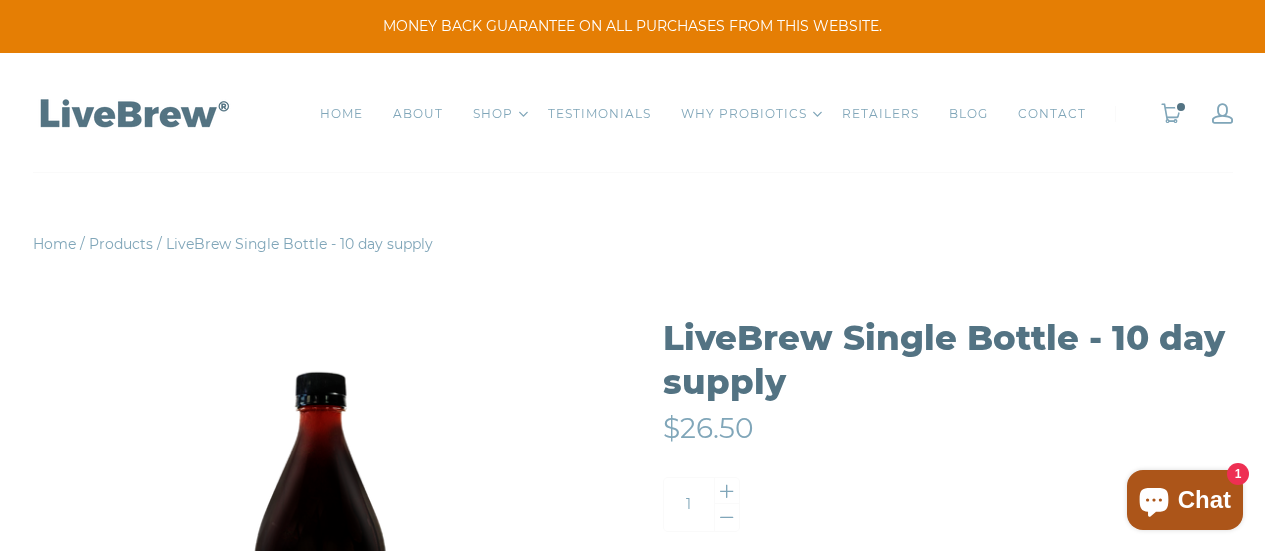 scroll, scrollTop: 0, scrollLeft: 0, axis: both 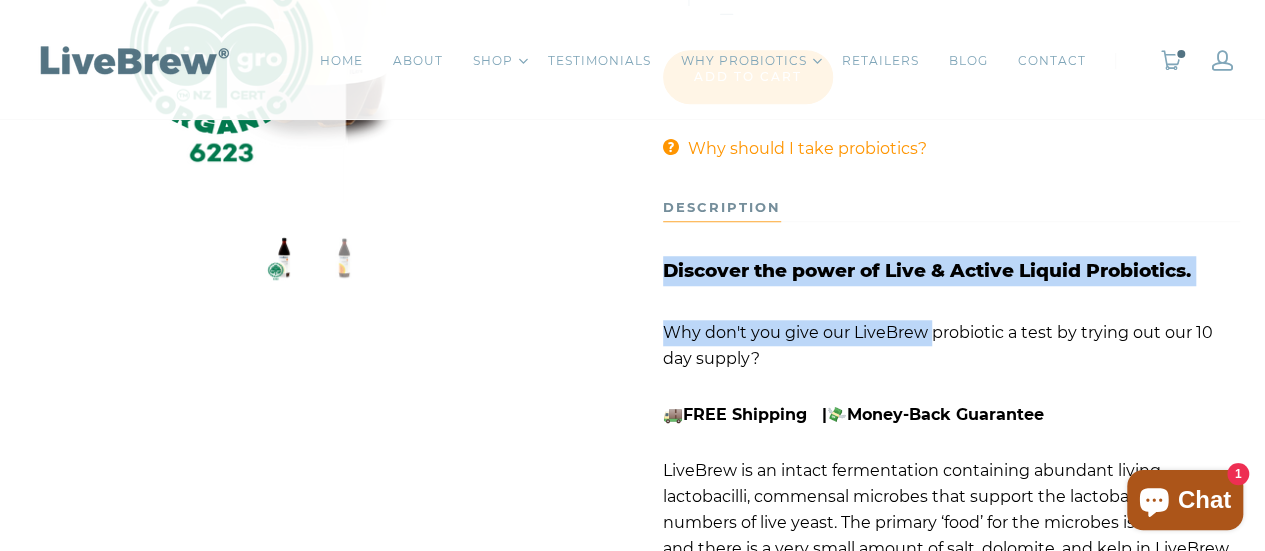 drag, startPoint x: 652, startPoint y: 262, endPoint x: 941, endPoint y: 341, distance: 299.60306 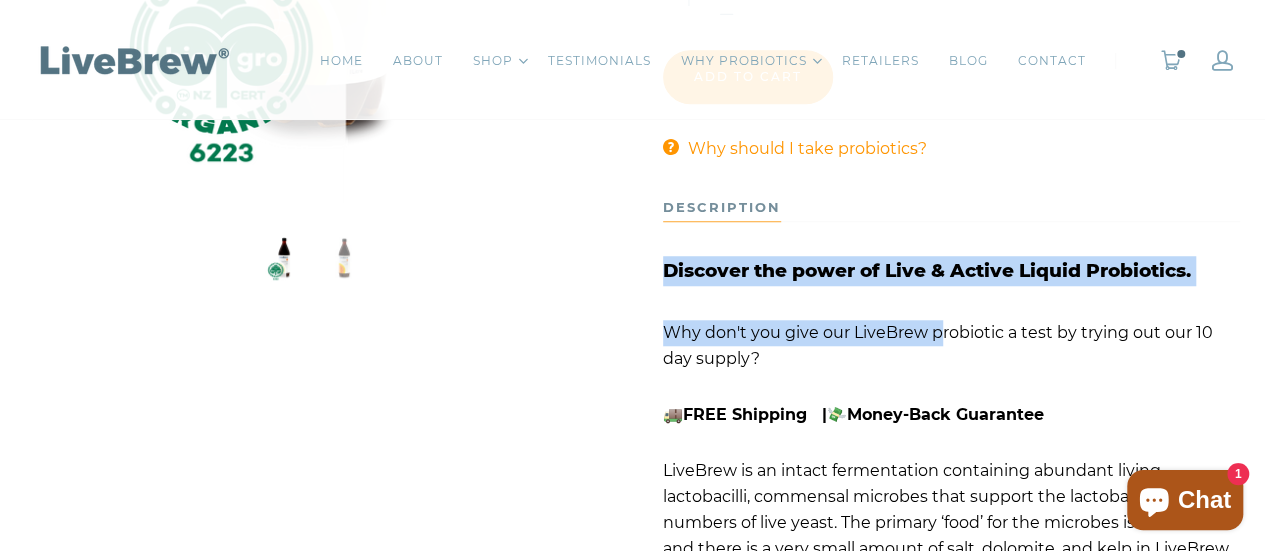 click on "Why don't you give our LiveBrew probiotic a test by trying out our 10 day supply?" at bounding box center (952, 346) 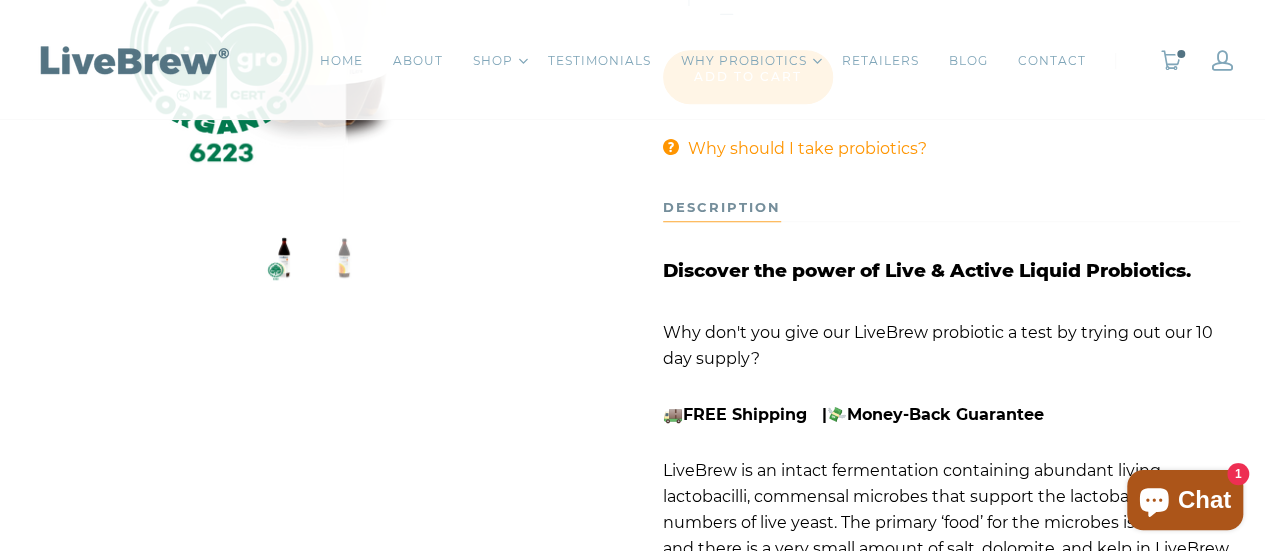 scroll, scrollTop: 0, scrollLeft: 0, axis: both 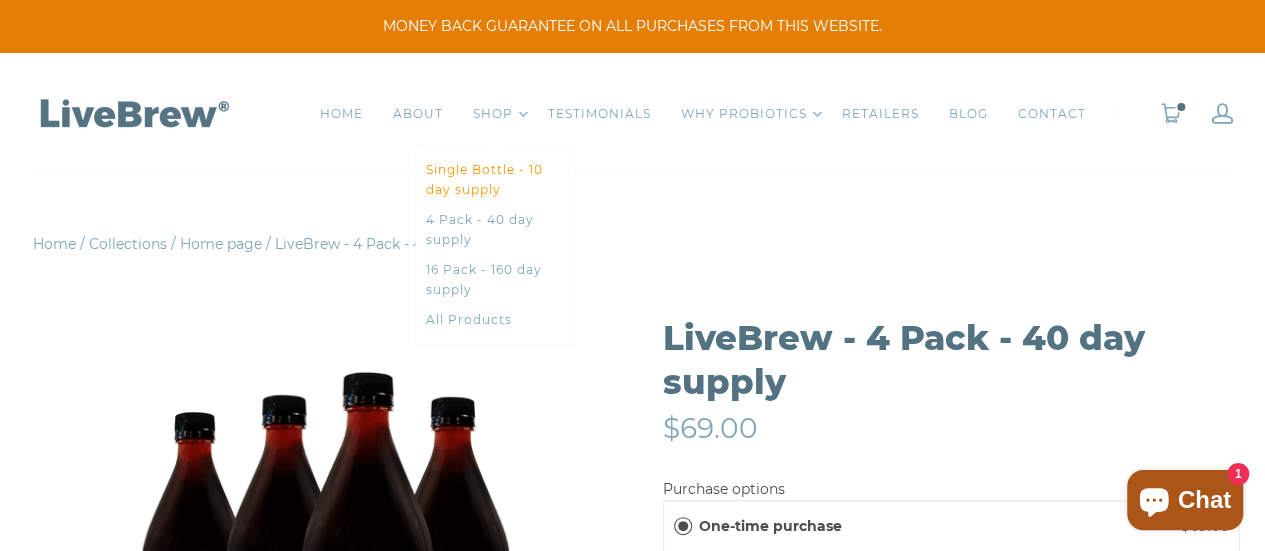 click on "Single Bottle - 10 day supply" at bounding box center [495, 180] 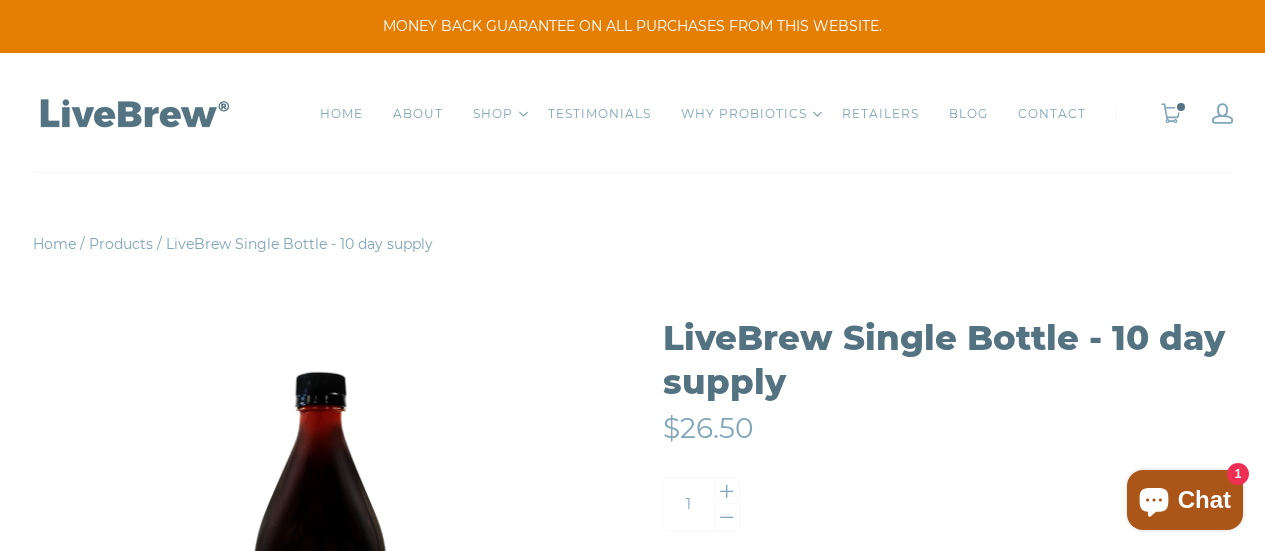 scroll, scrollTop: 0, scrollLeft: 0, axis: both 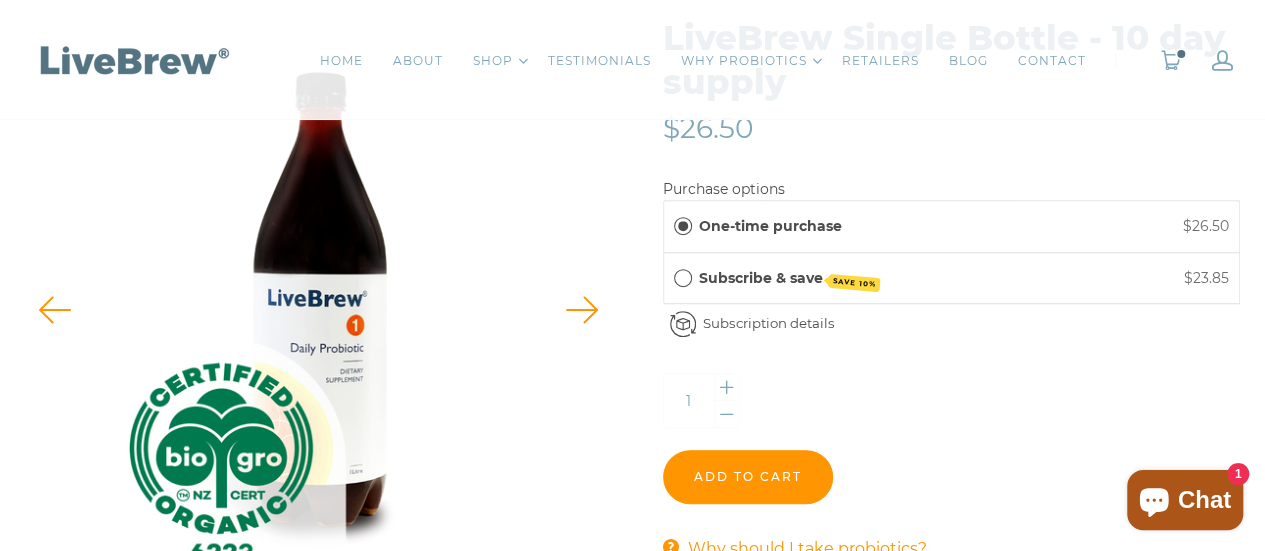 click on "Next" at bounding box center (583, 310) 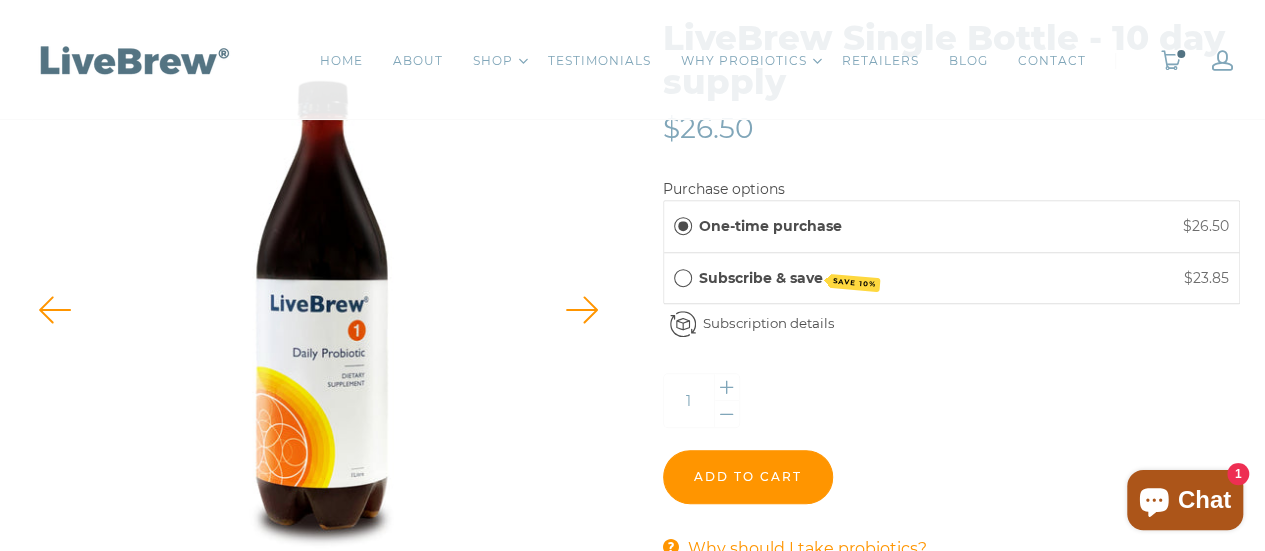 scroll, scrollTop: 500, scrollLeft: 0, axis: vertical 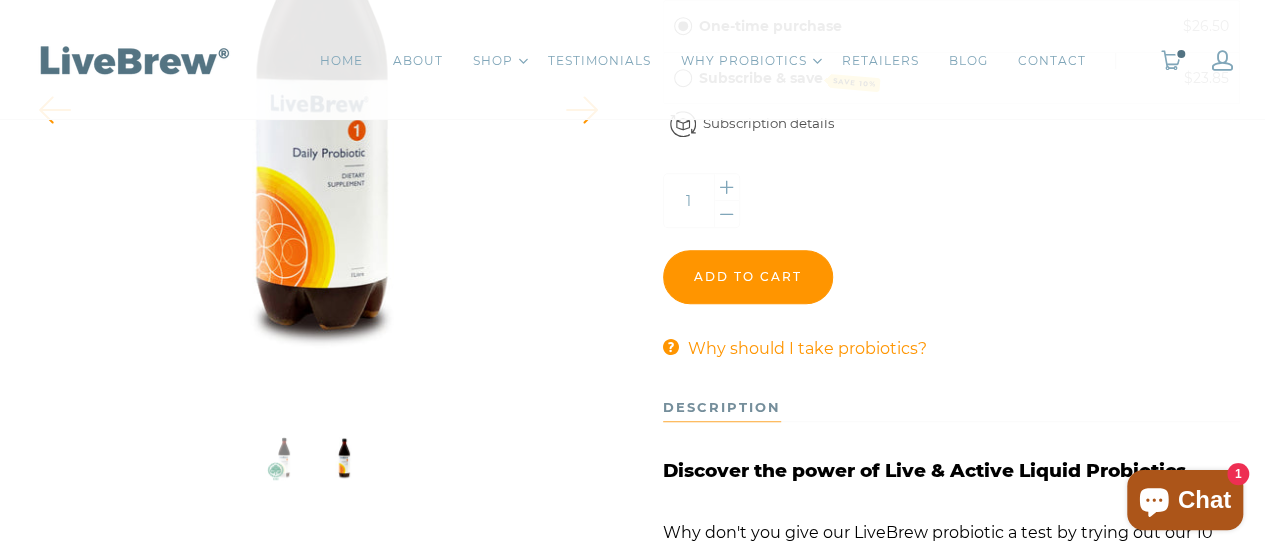 click on "Next" at bounding box center [583, 110] 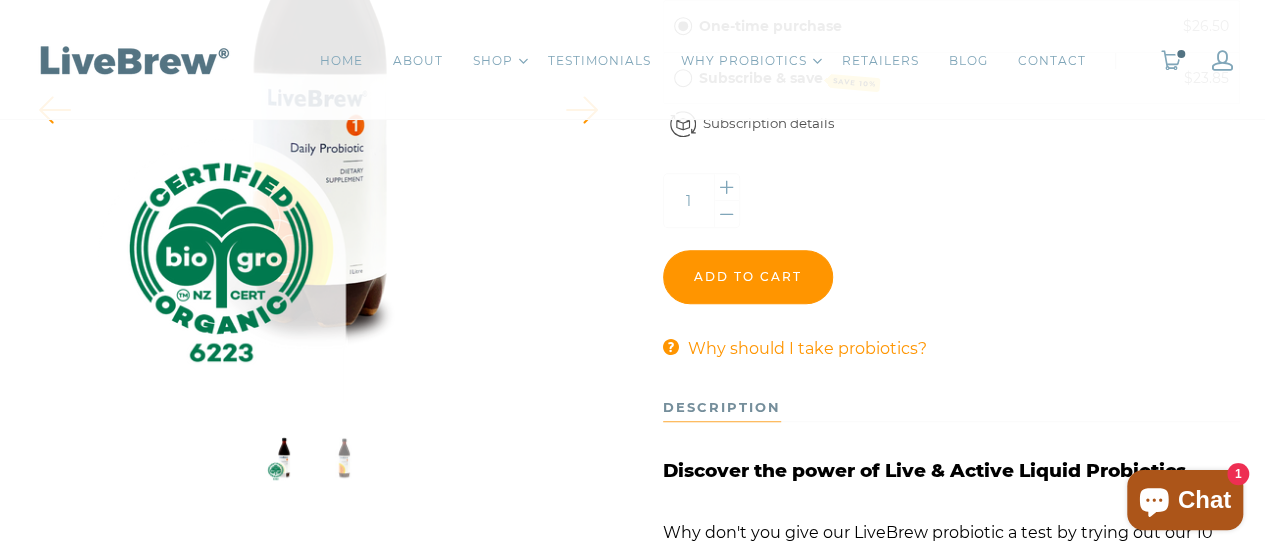 click on "Next" at bounding box center (583, 110) 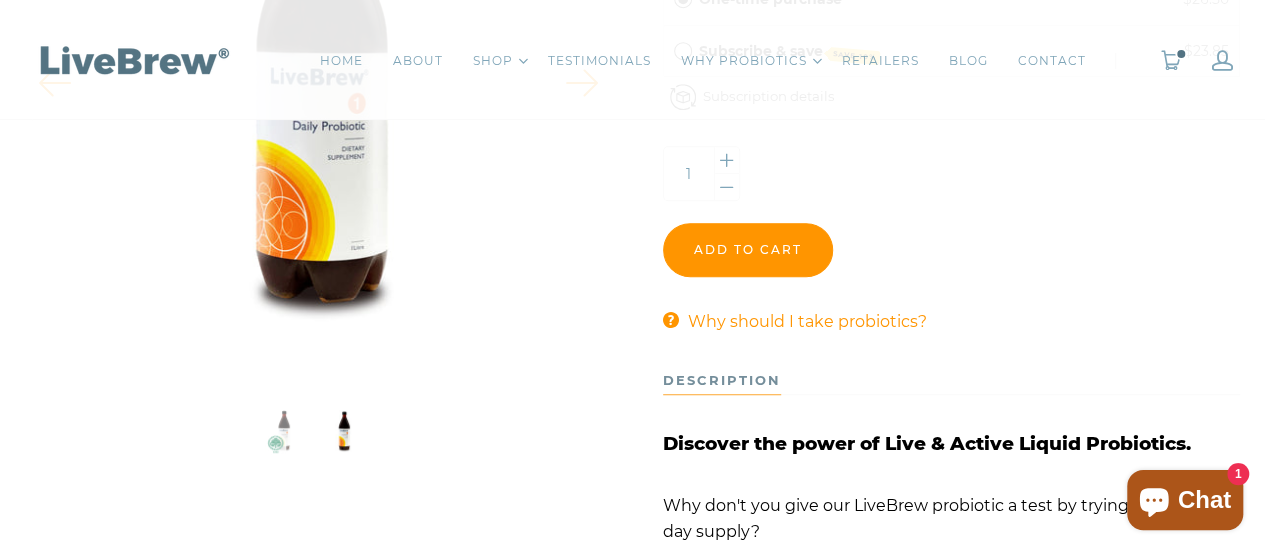 scroll, scrollTop: 600, scrollLeft: 0, axis: vertical 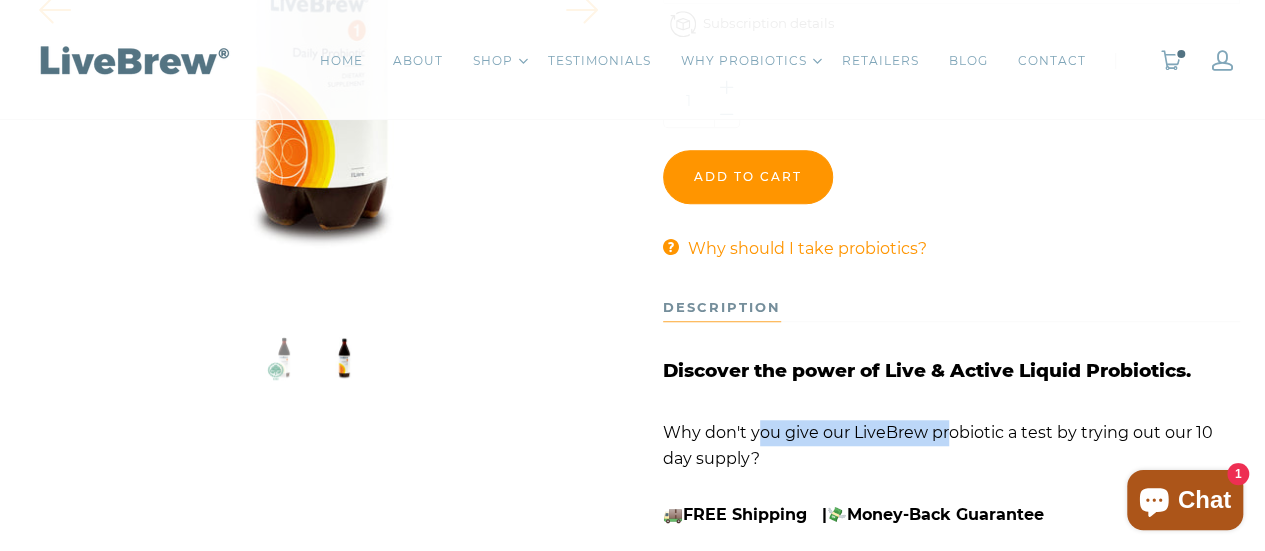 drag, startPoint x: 754, startPoint y: 410, endPoint x: 952, endPoint y: 417, distance: 198.1237 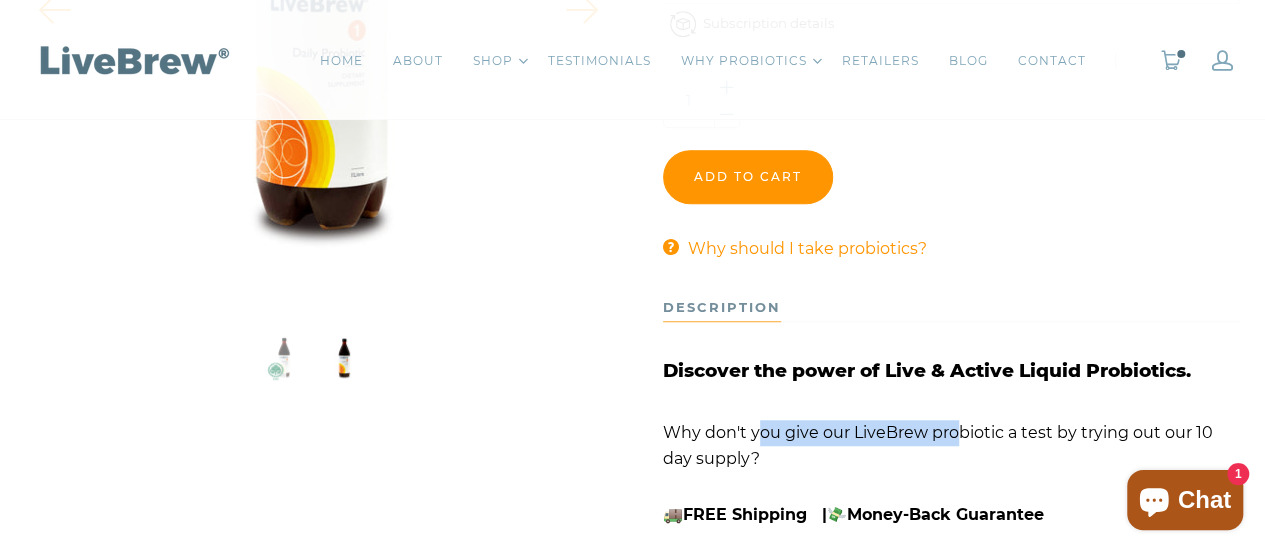 click on "Why don't you give our LiveBrew probiotic a test by trying out our 10 day supply?" at bounding box center (952, 446) 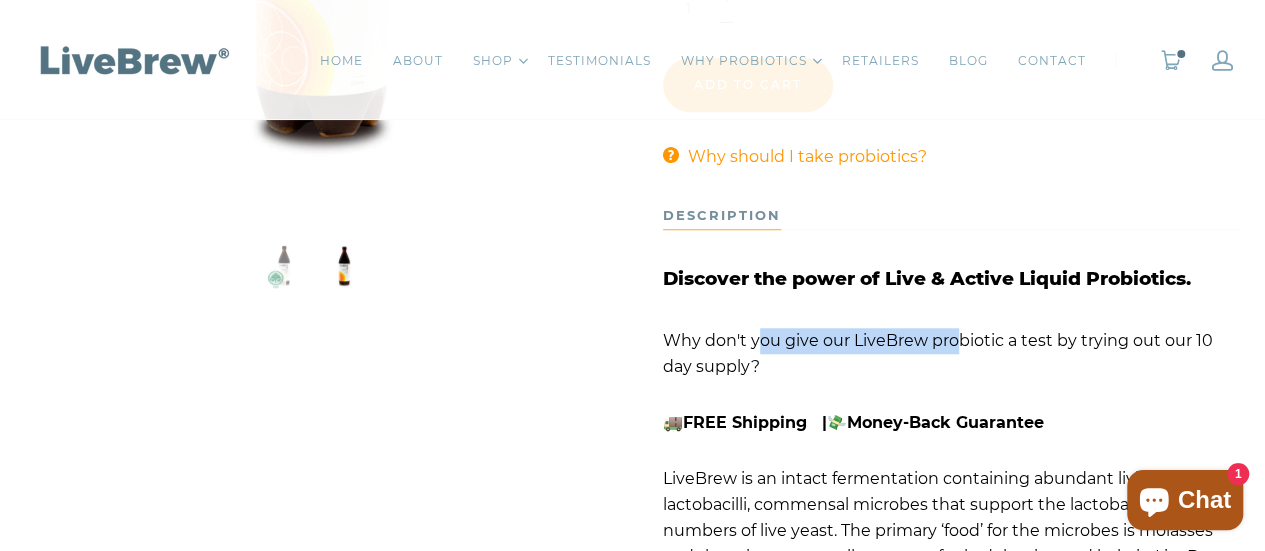 scroll, scrollTop: 800, scrollLeft: 0, axis: vertical 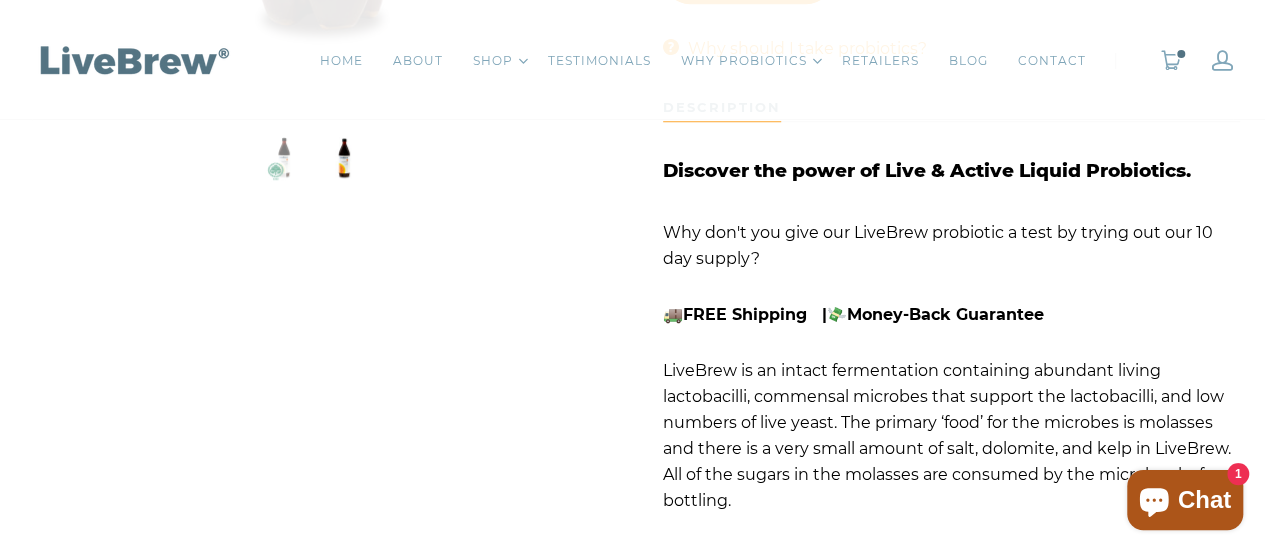 click on "Why don't you give our LiveBrew probiotic a test by trying out our 10 day supply?" at bounding box center [938, 245] 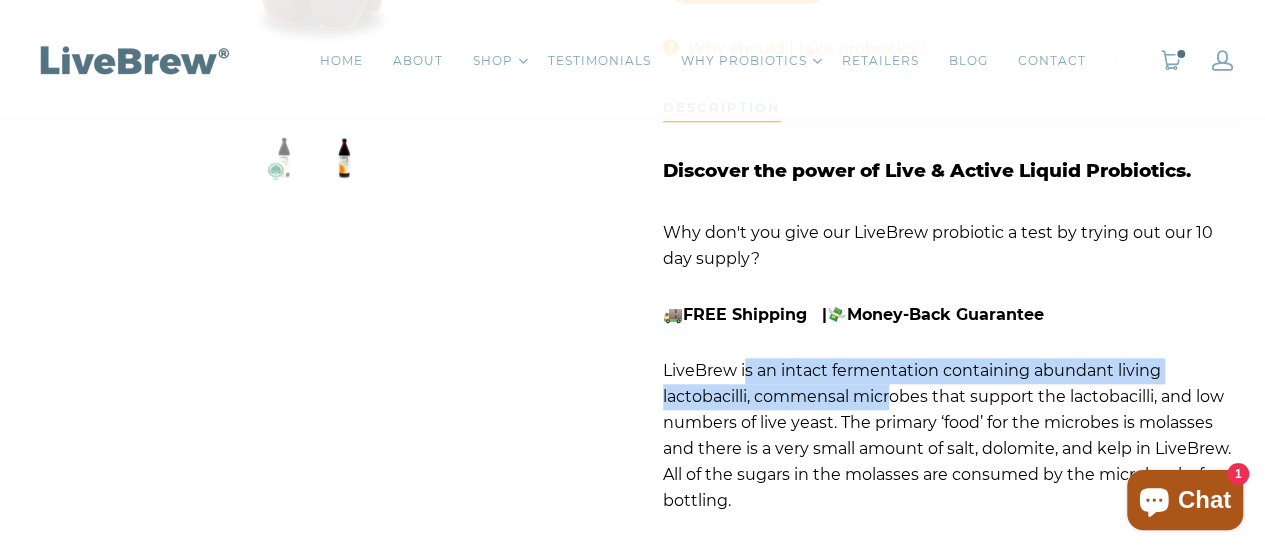 drag, startPoint x: 886, startPoint y: 393, endPoint x: 898, endPoint y: 399, distance: 13.416408 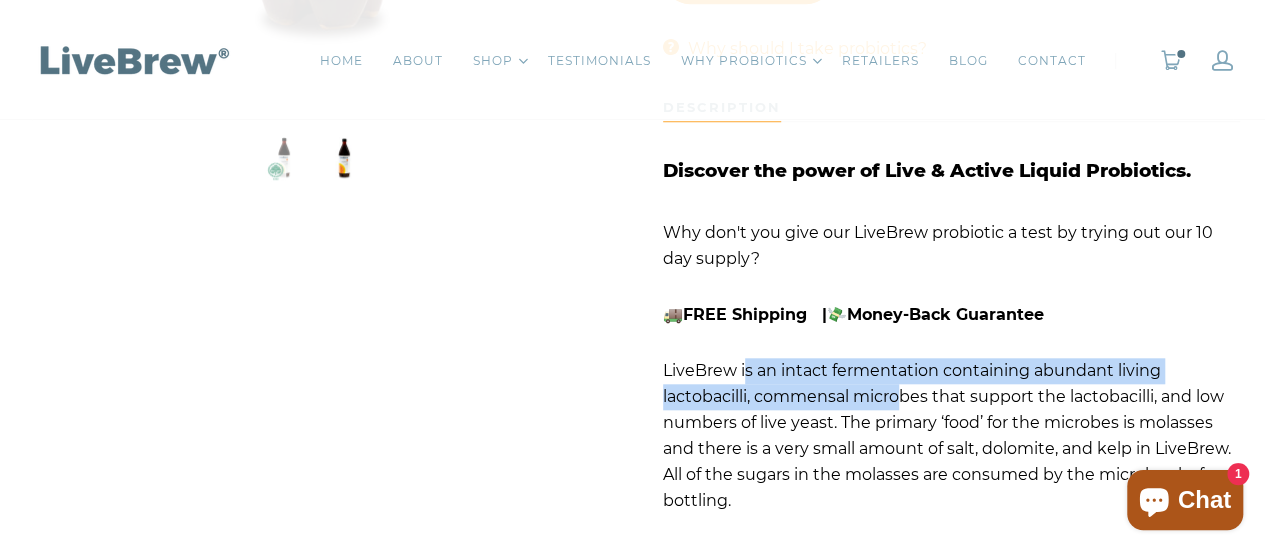 click on "LiveBrew is an intact fermentation containing abundant living lactobacilli, commensal microbes that support the lactobacilli, and low numbers of live yeast. The primary ‘food’ for the microbes is molasses and there is a very small amount of salt, dolomite, and kelp in LiveBrew. All of the sugars in the molasses are consumed by the microbes before bottling." at bounding box center (947, 435) 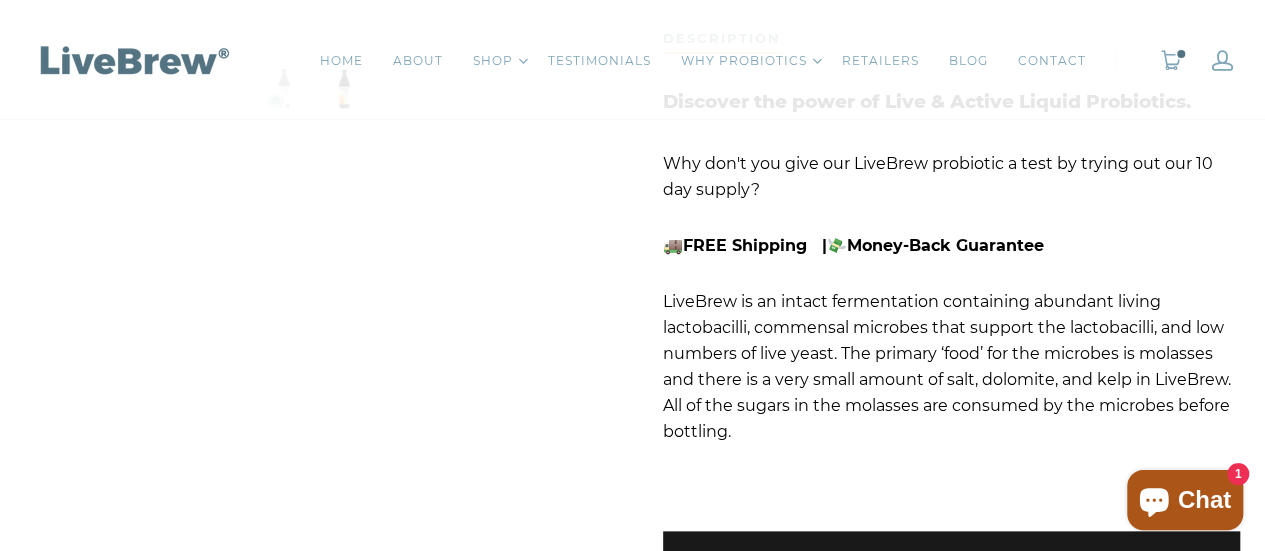 scroll, scrollTop: 900, scrollLeft: 0, axis: vertical 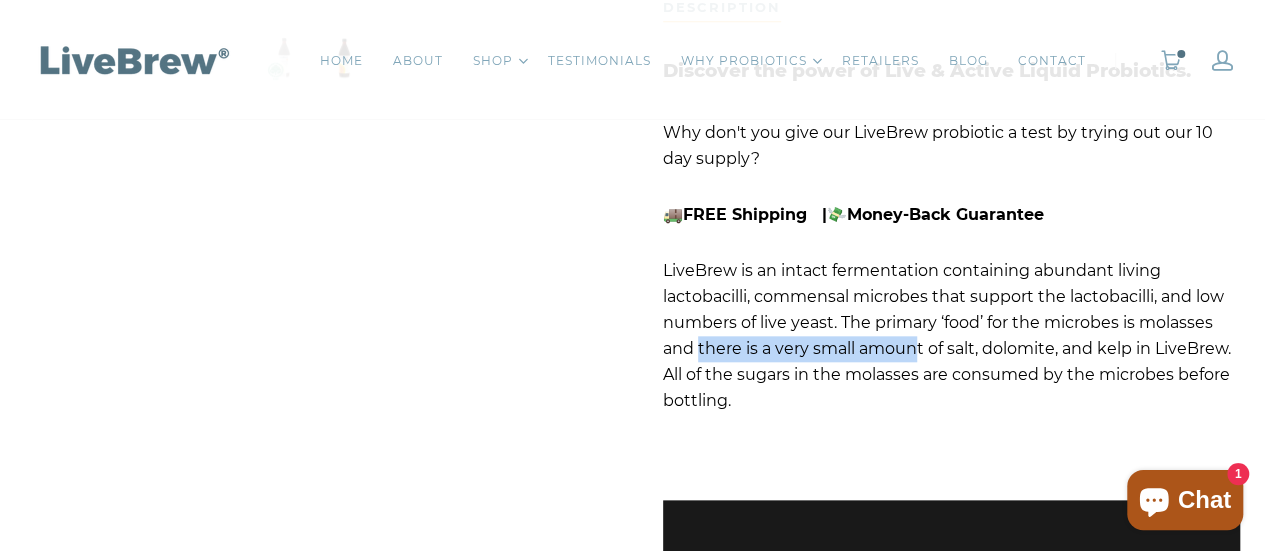 drag, startPoint x: 697, startPoint y: 341, endPoint x: 920, endPoint y: 347, distance: 223.0807 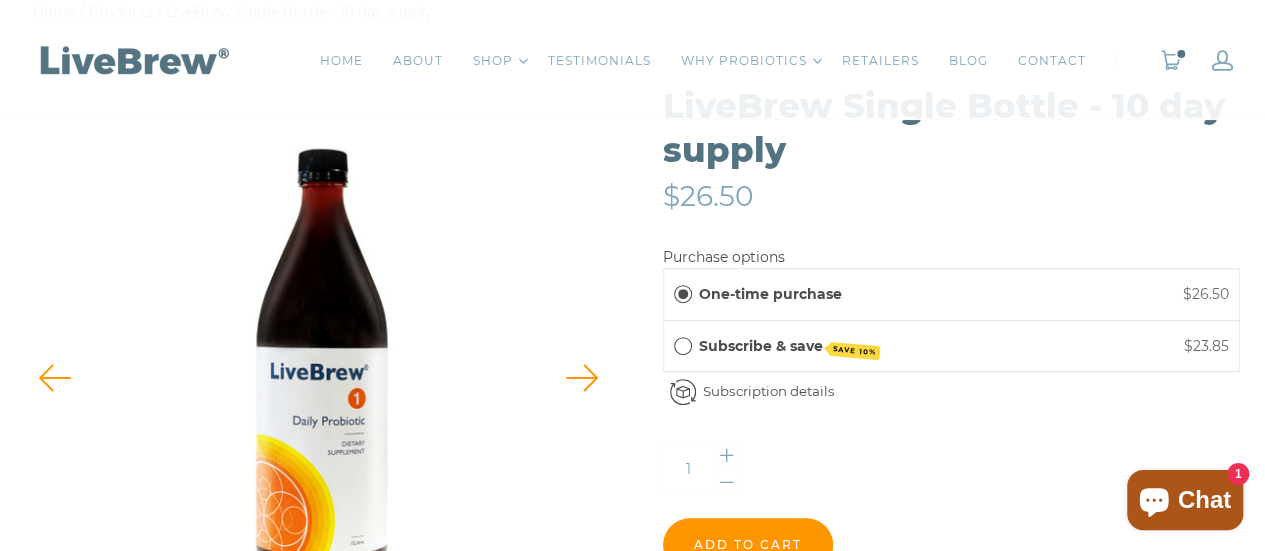 scroll, scrollTop: 400, scrollLeft: 0, axis: vertical 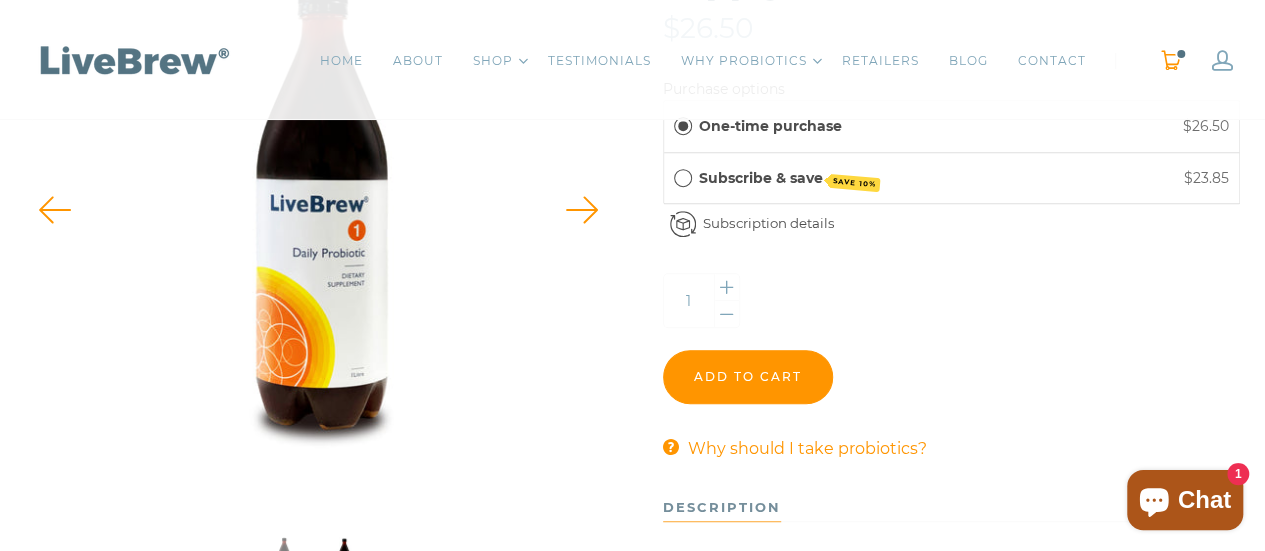 click on "1" at bounding box center [1171, 60] 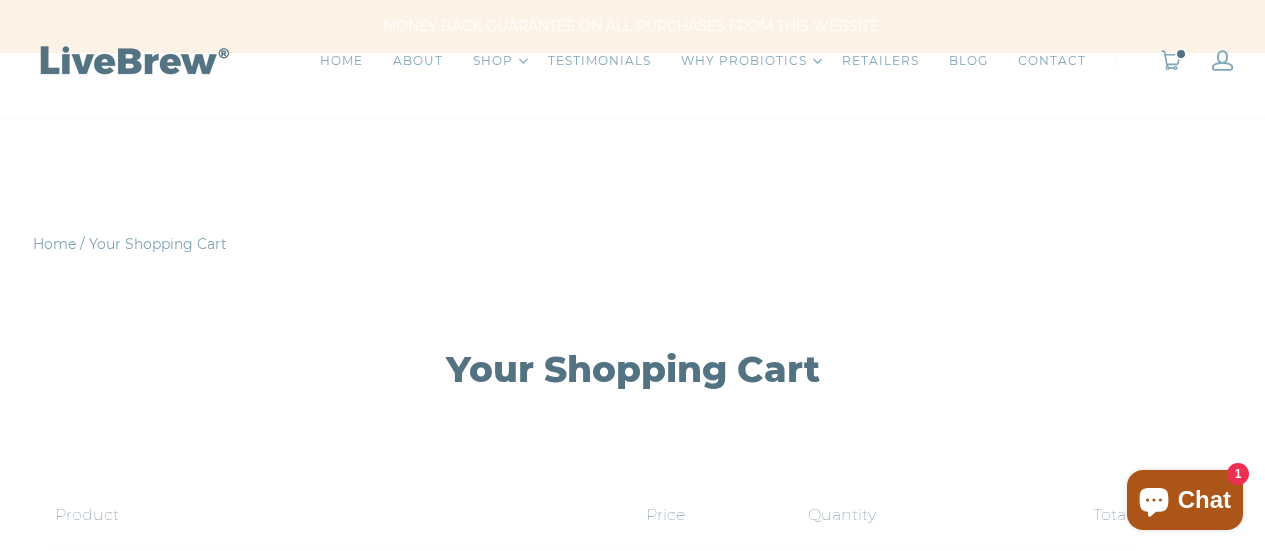 scroll, scrollTop: 200, scrollLeft: 0, axis: vertical 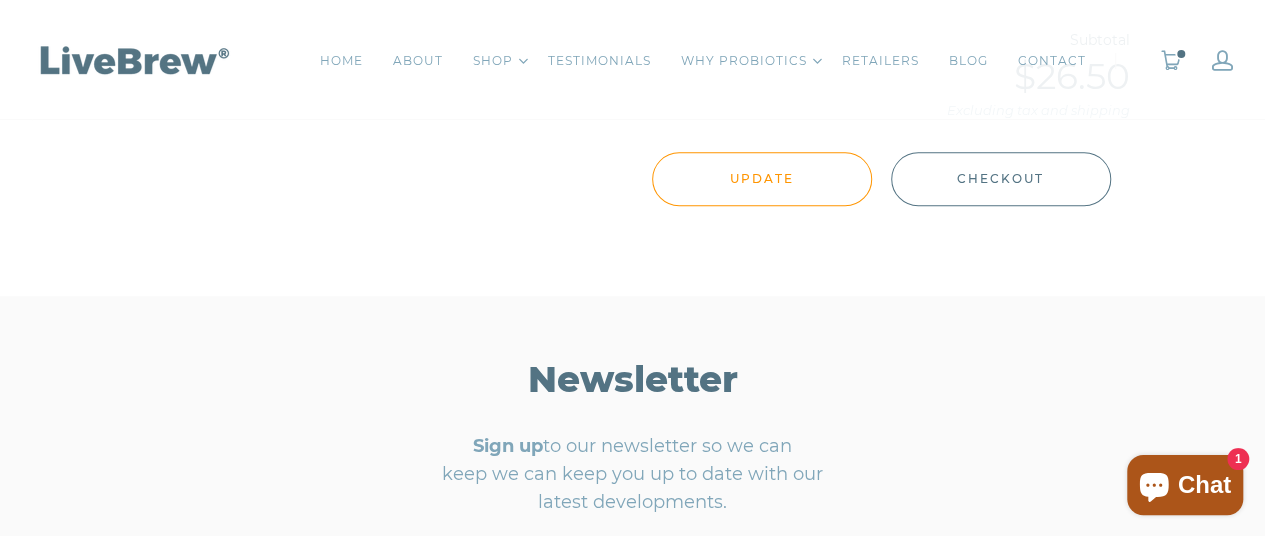 click on "Checkout" at bounding box center [1000, 179] 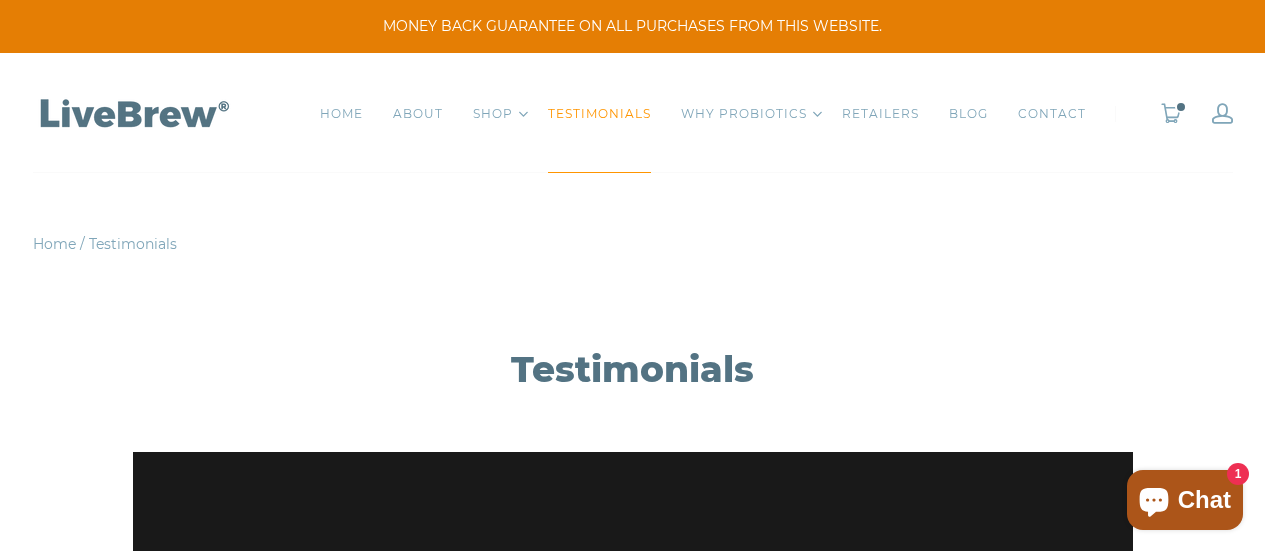 scroll, scrollTop: 0, scrollLeft: 0, axis: both 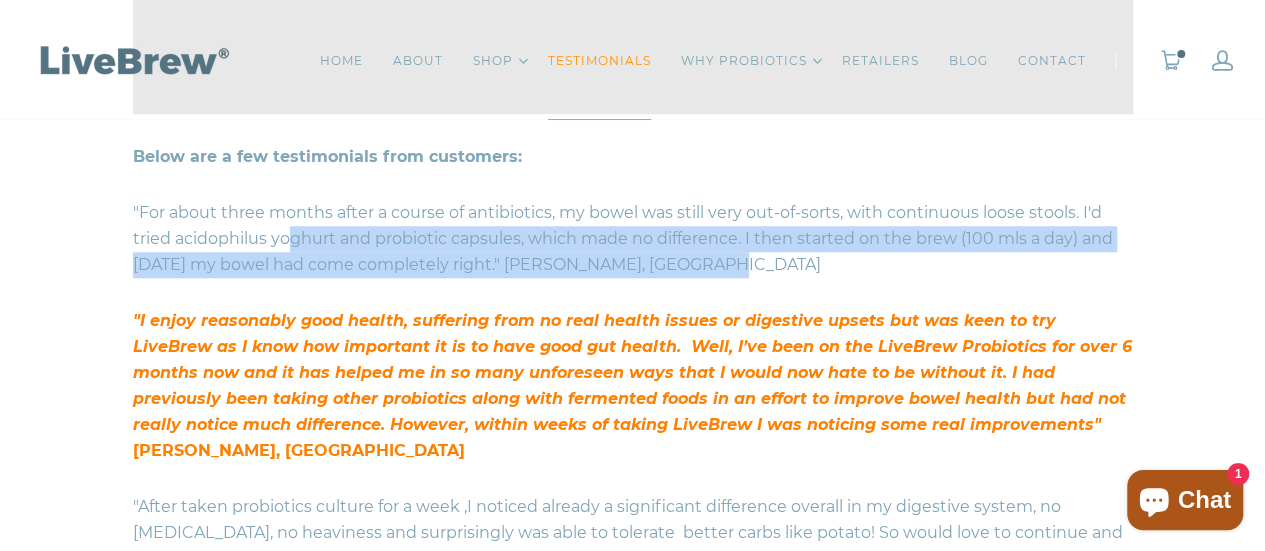 drag, startPoint x: 336, startPoint y: 243, endPoint x: 745, endPoint y: 267, distance: 409.70355 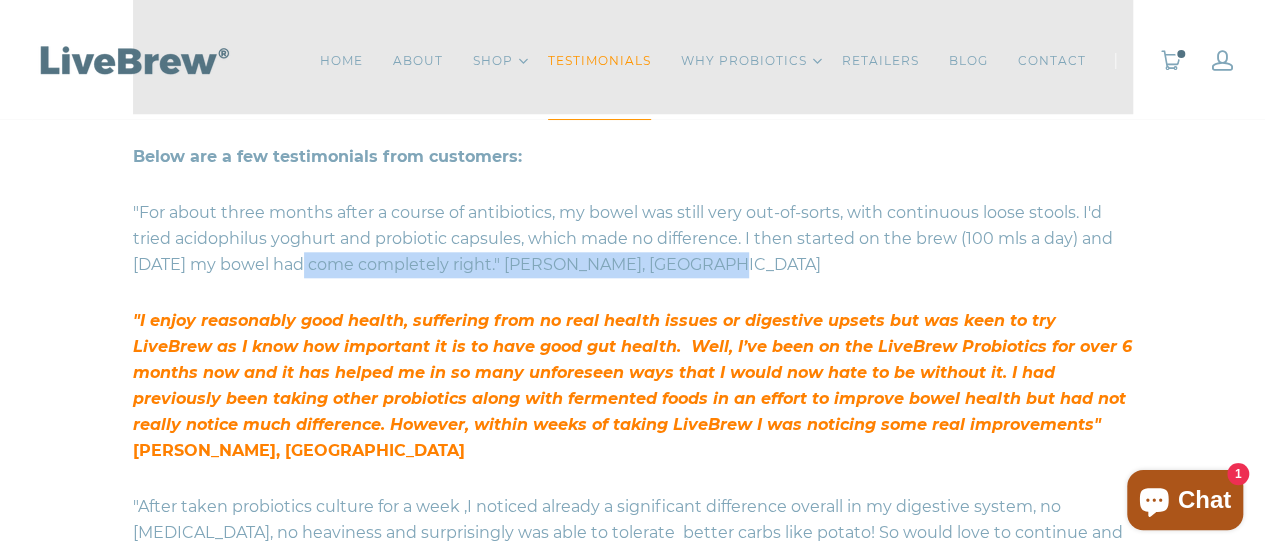 drag, startPoint x: 759, startPoint y: 269, endPoint x: 290, endPoint y: 265, distance: 469.01706 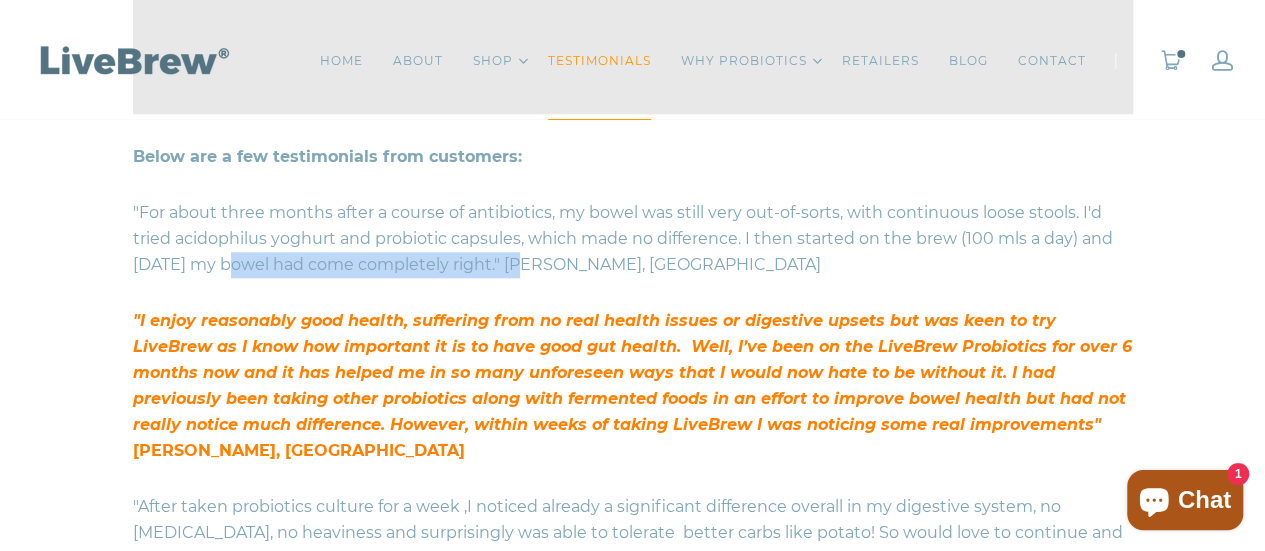 drag, startPoint x: 222, startPoint y: 267, endPoint x: 533, endPoint y: 265, distance: 311.00644 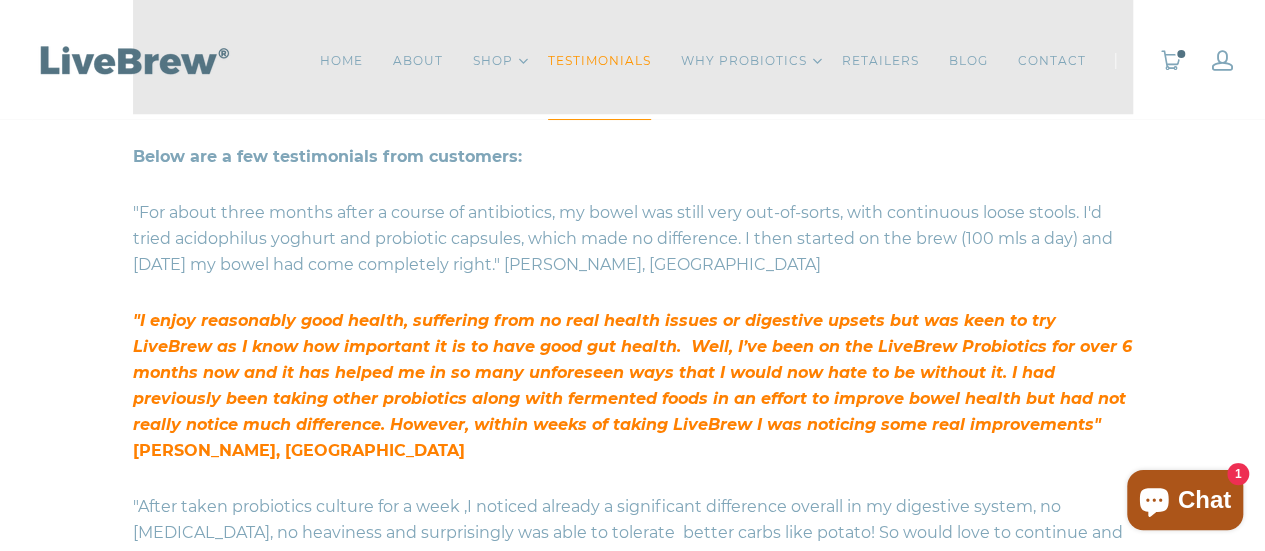 click on ""For about three months after a course of antibiotics, my bowel was still very out-of-sorts, with continuous loose stools. I'd tried acidophilus yoghurt and probiotic capsules, which made no difference. I then started on the brew (100 mls a day) and [DATE] my bowel had come completely right." [PERSON_NAME], [GEOGRAPHIC_DATA]" at bounding box center (633, 239) 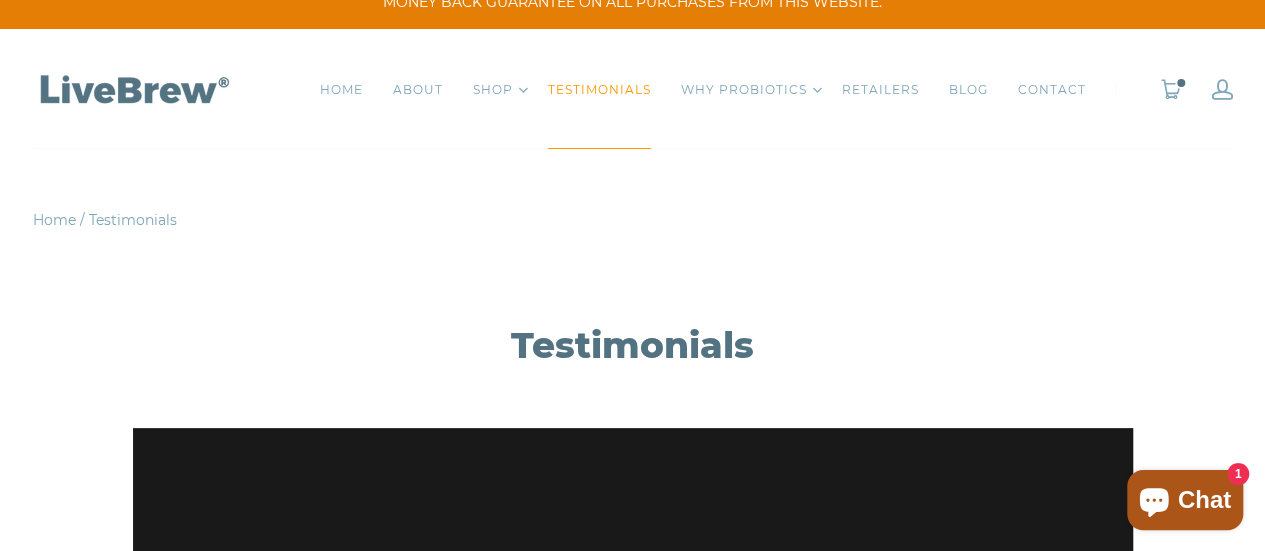 scroll, scrollTop: 0, scrollLeft: 0, axis: both 